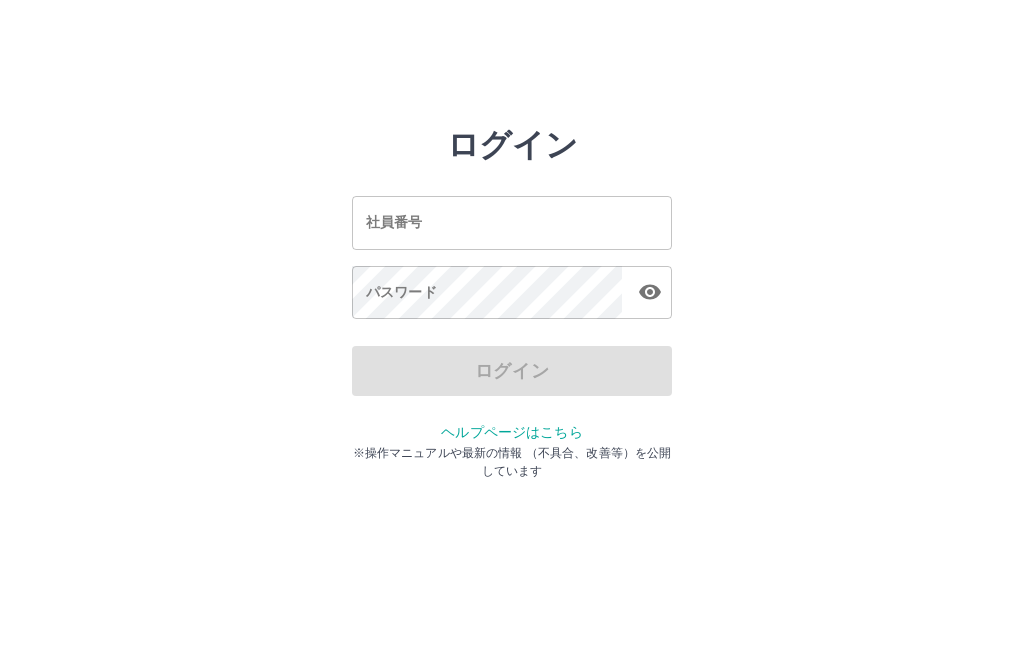 scroll, scrollTop: 0, scrollLeft: 0, axis: both 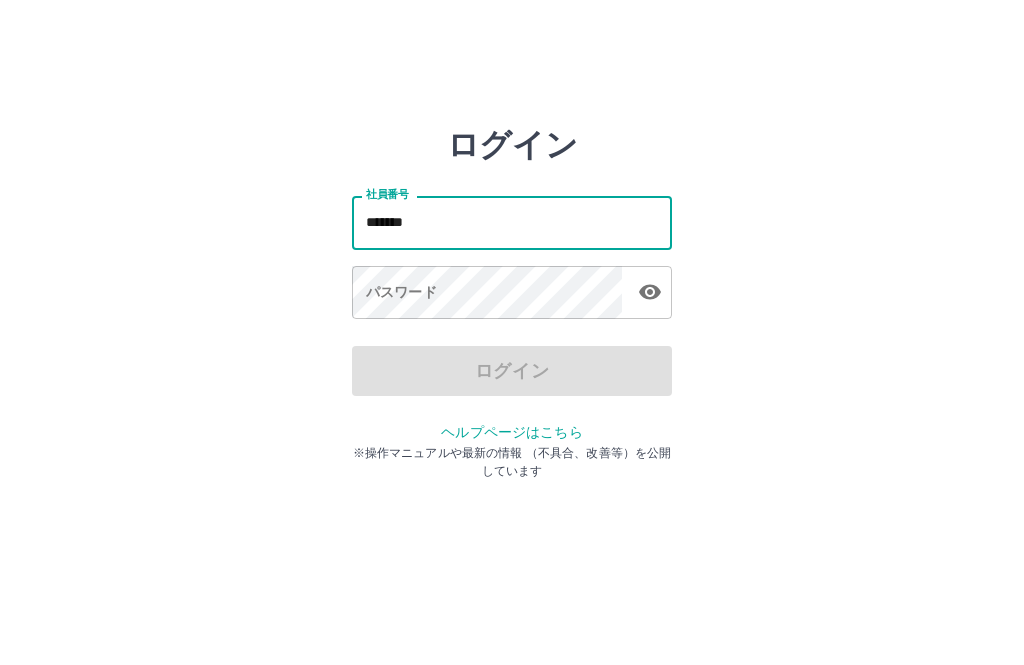 type on "*******" 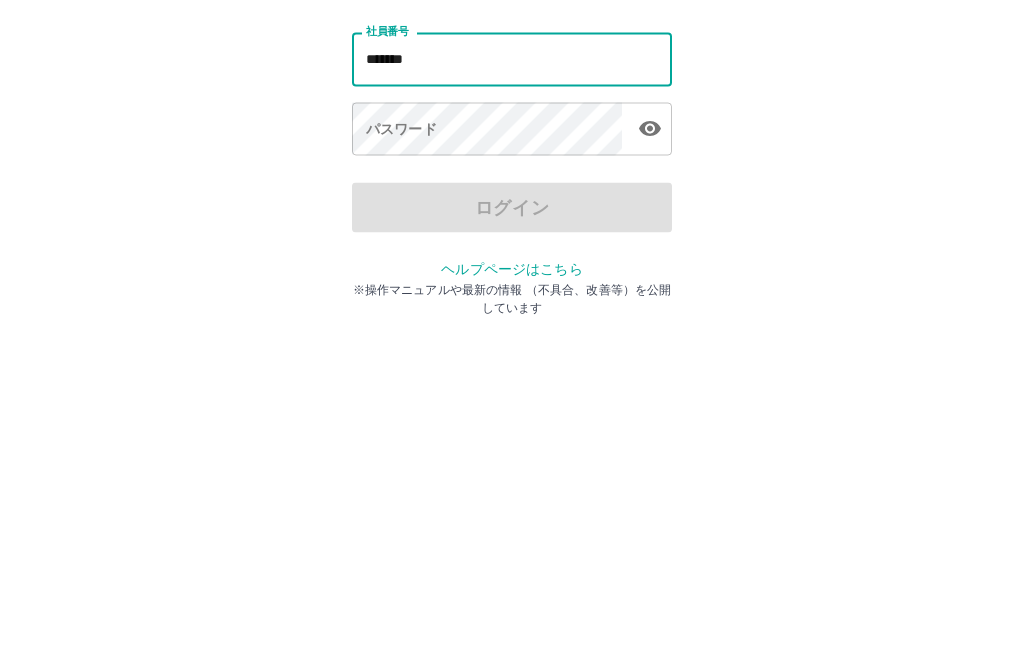click on "パスワード パスワード" at bounding box center [512, 294] 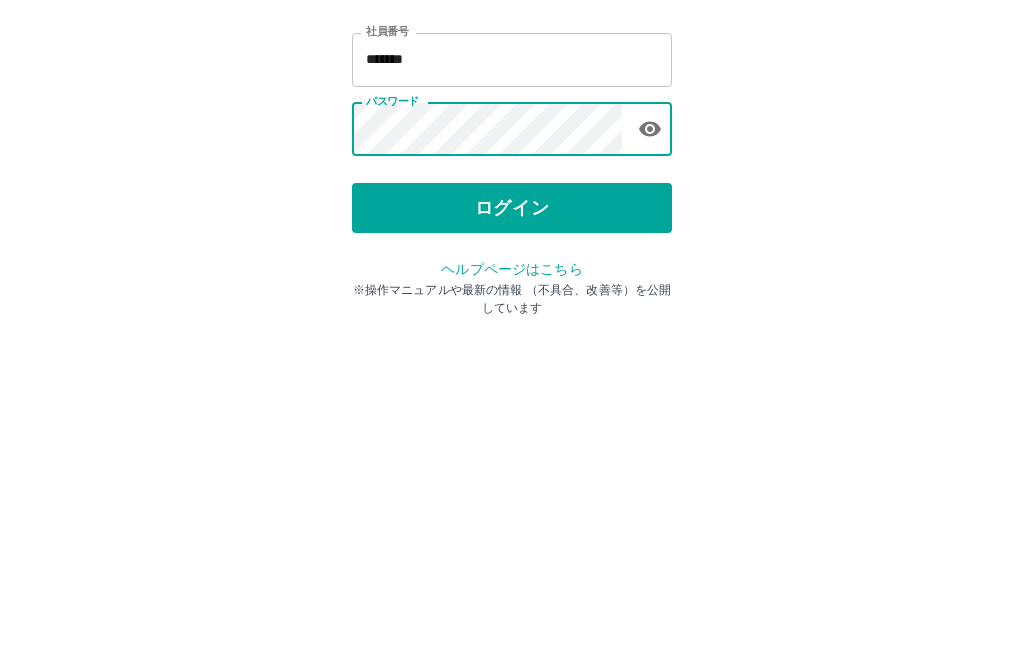 click on "ログイン" at bounding box center (512, 371) 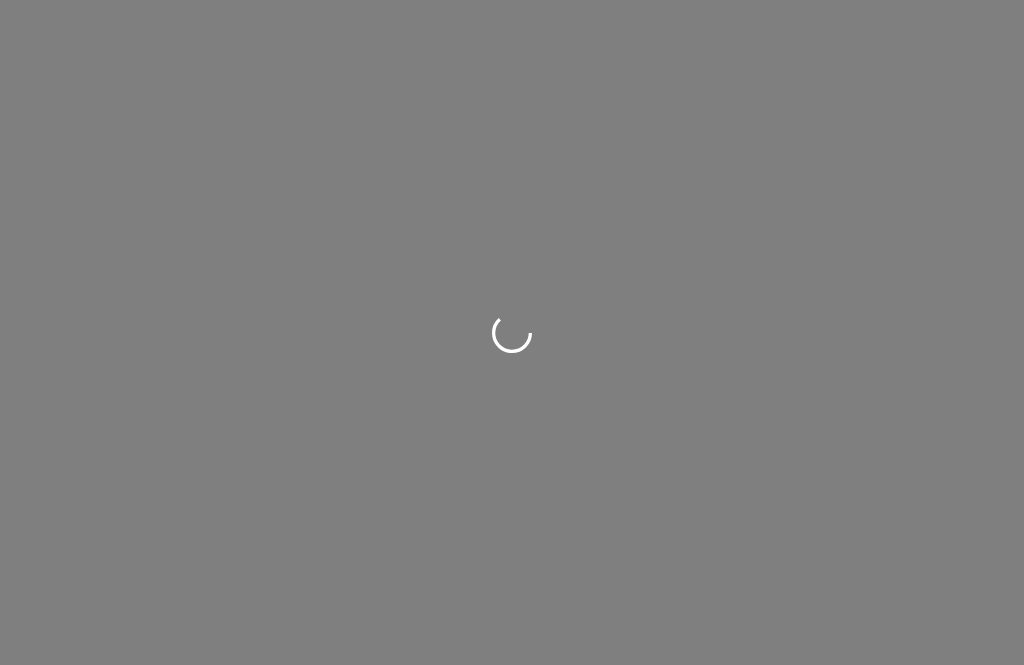 scroll, scrollTop: 0, scrollLeft: 0, axis: both 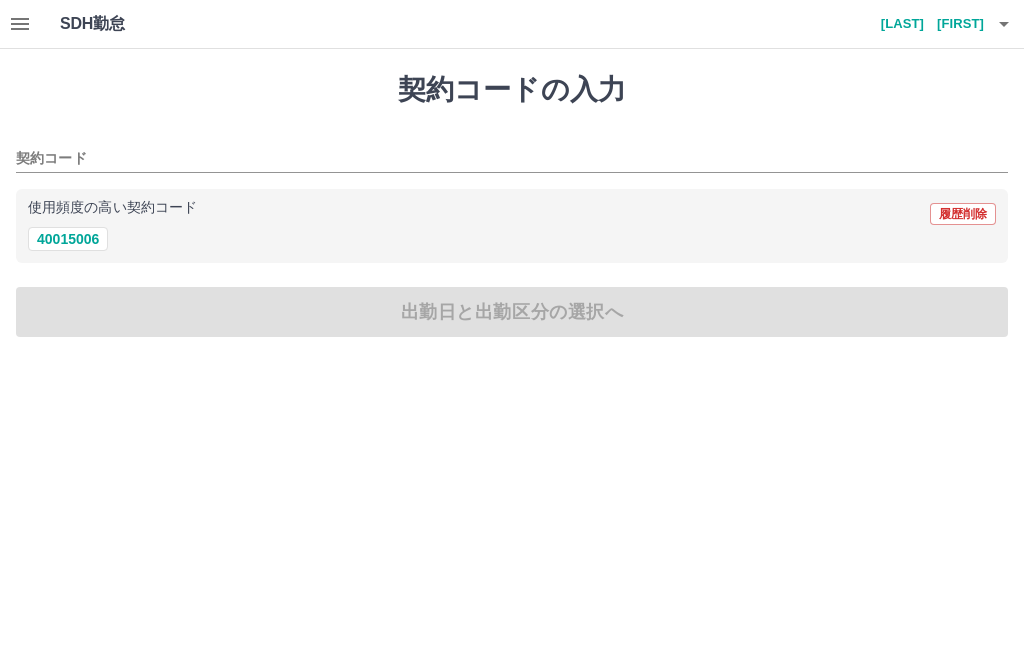 click on "40015006" at bounding box center (68, 239) 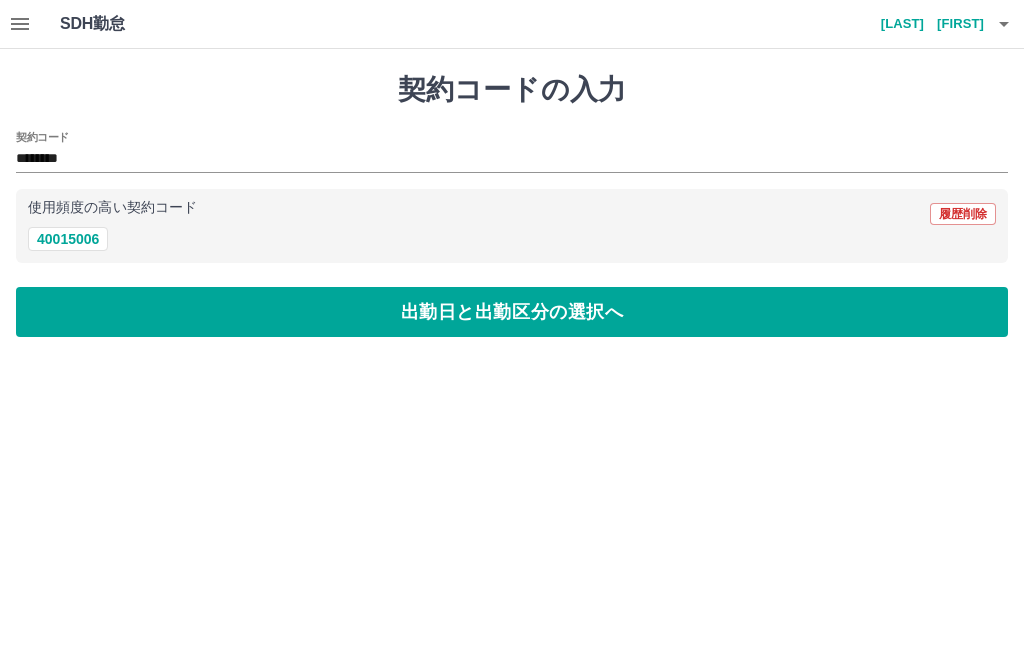 type on "********" 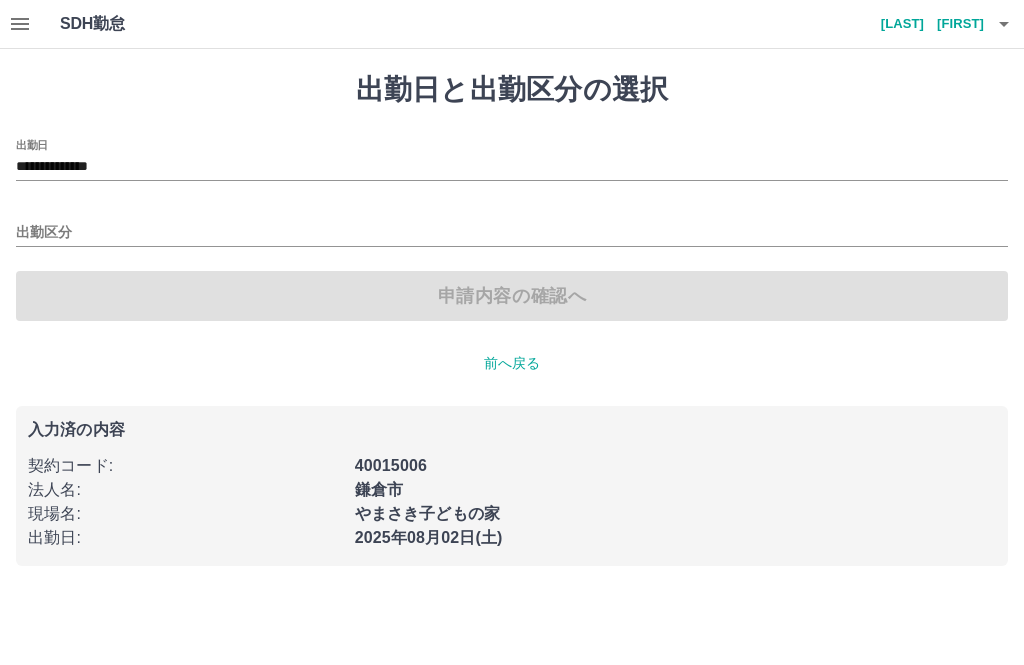 click on "**********" at bounding box center (512, 167) 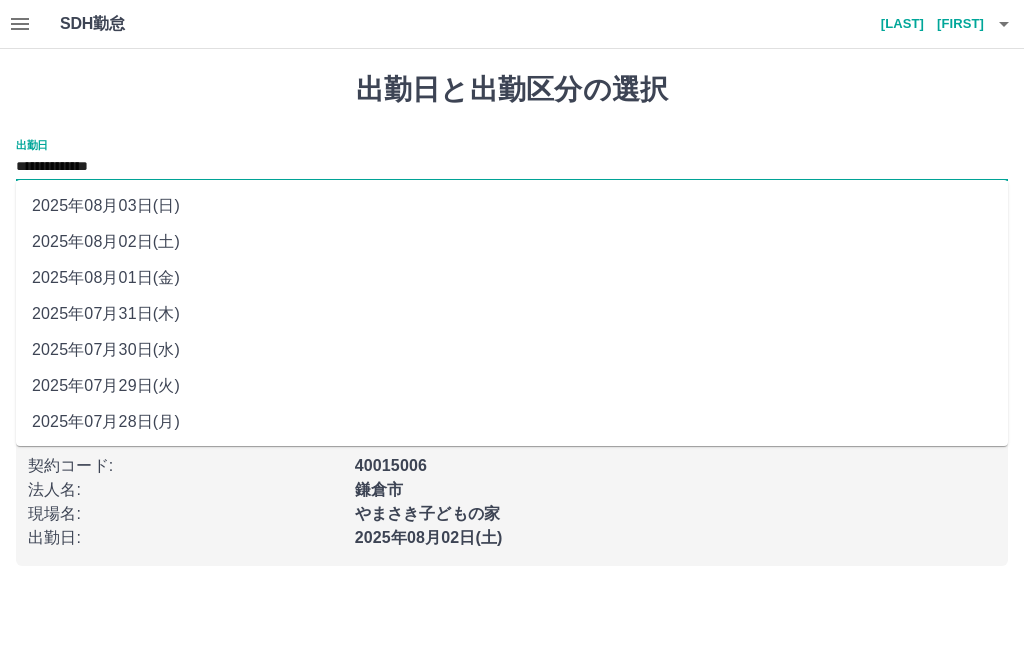 click on "2025年07月28日(月)" at bounding box center [512, 422] 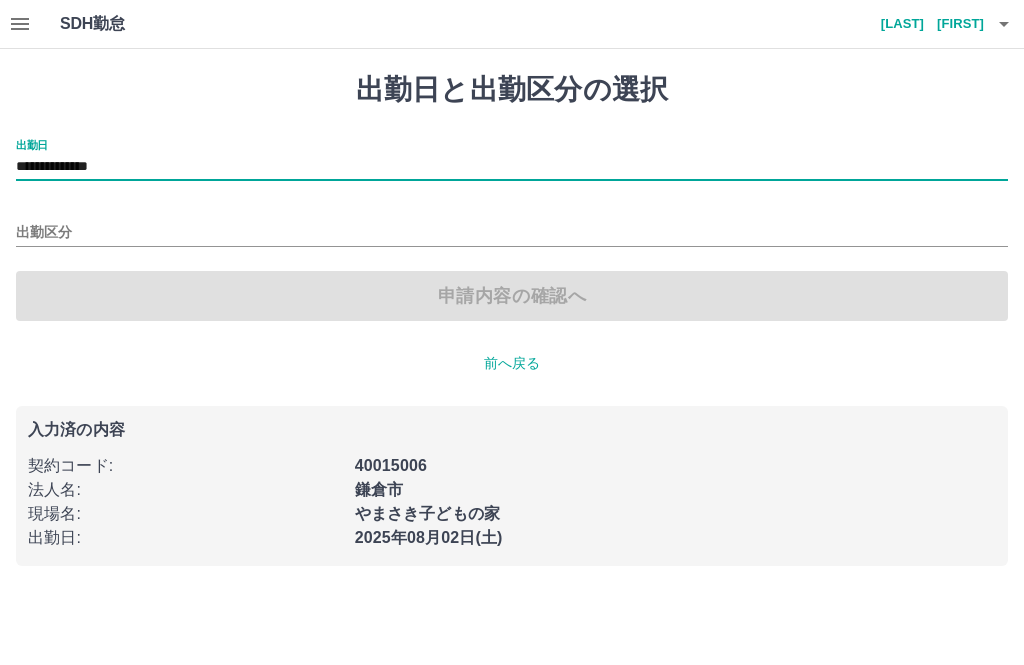 click on "出勤区分" at bounding box center [512, 233] 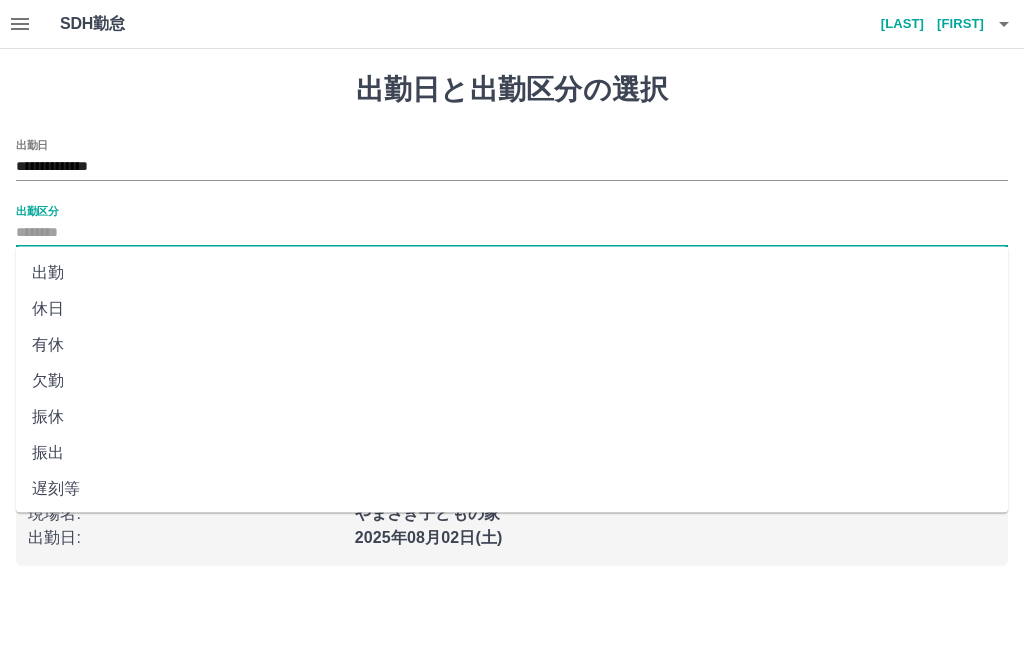 click on "休日" at bounding box center [512, 309] 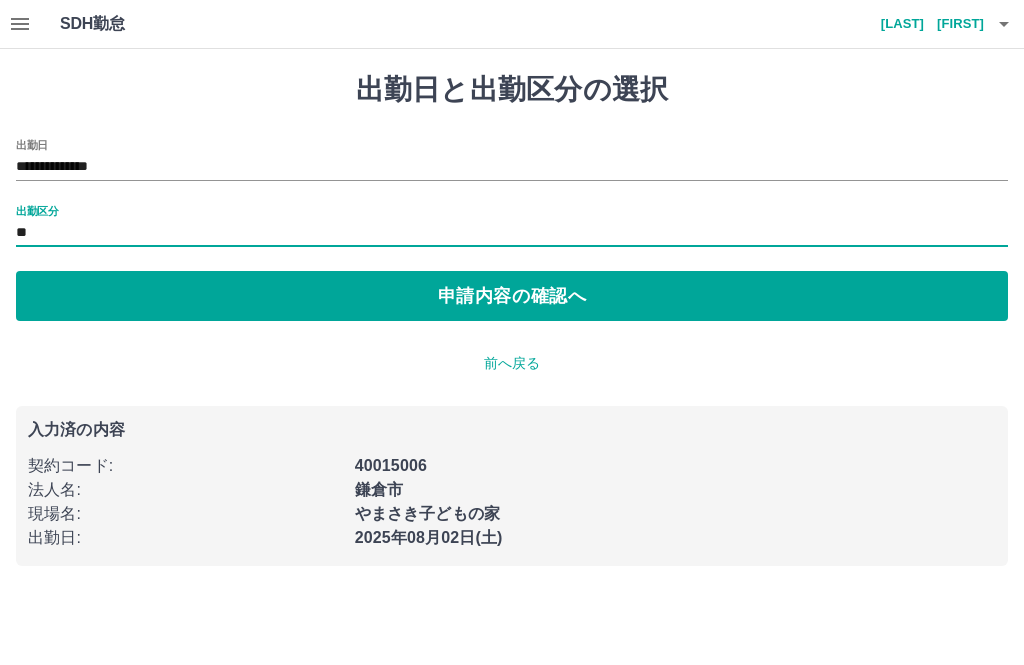 click on "申請内容の確認へ" at bounding box center (512, 296) 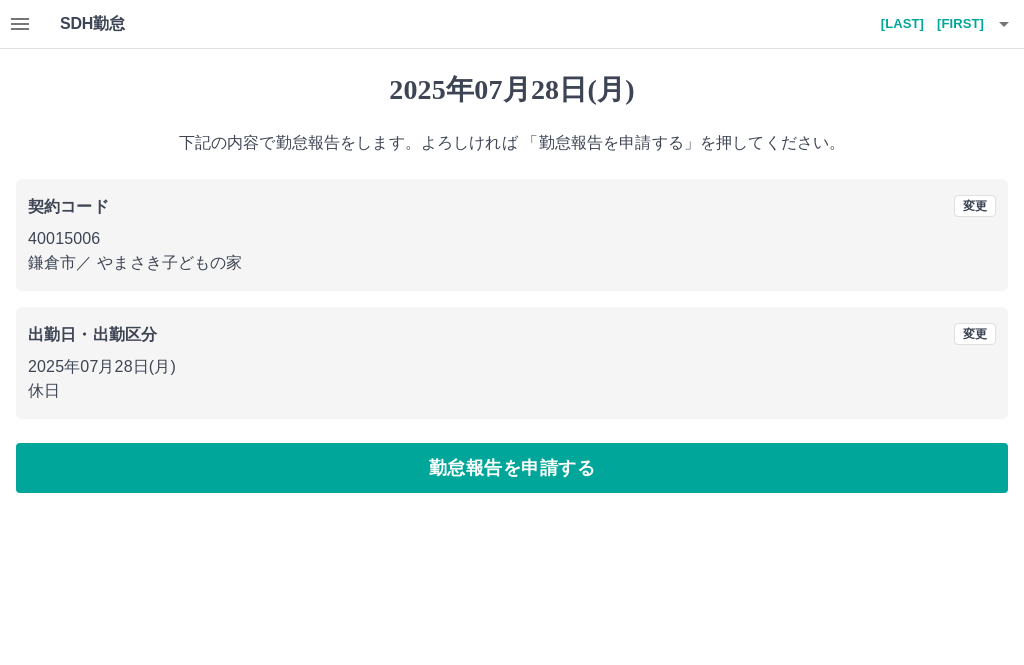 click on "勤怠報告を申請する" at bounding box center (512, 468) 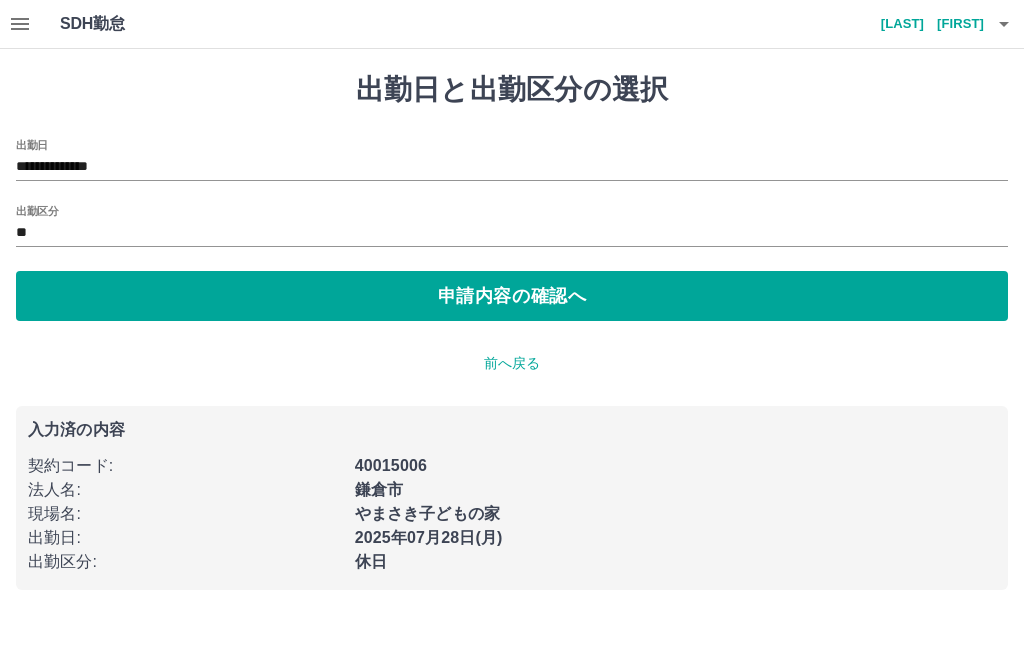 click on "**********" at bounding box center [512, 167] 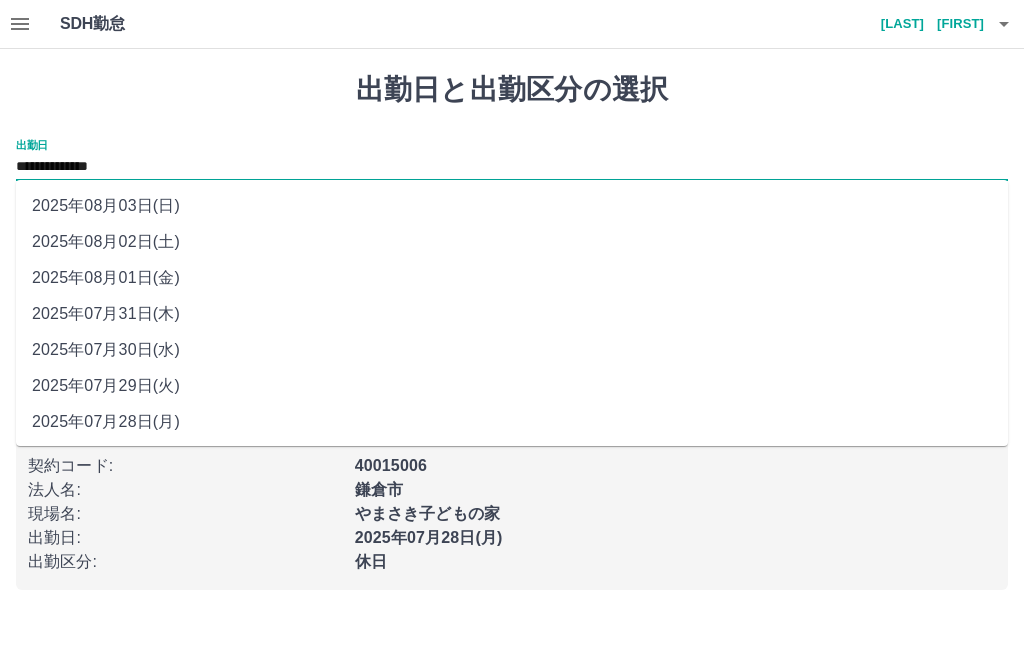 click on "2025年08月01日(金)" at bounding box center [512, 278] 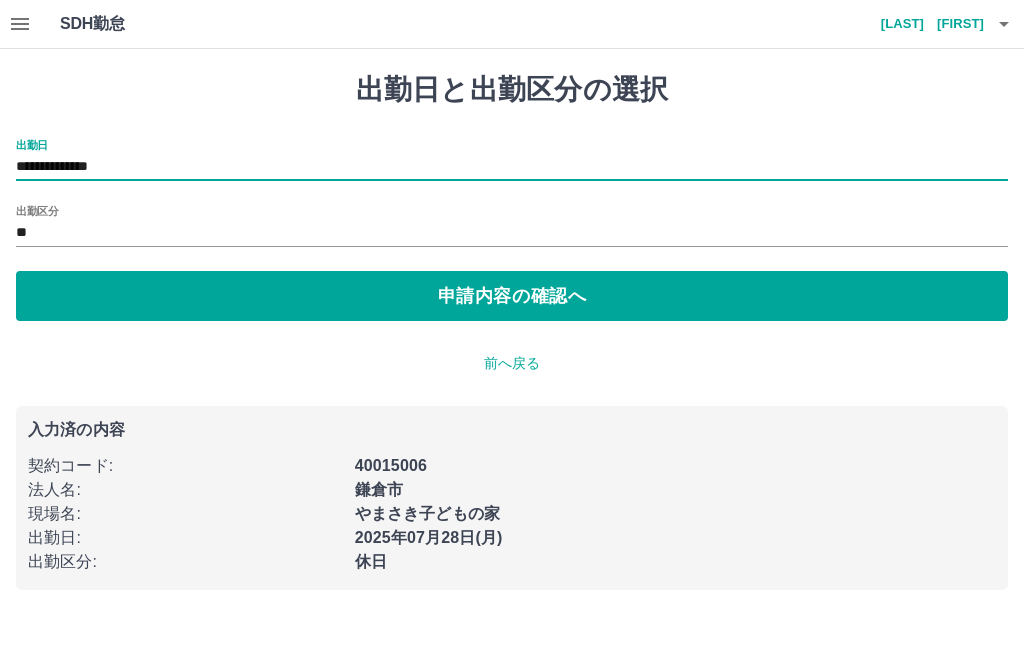 click on "申請内容の確認へ" at bounding box center [512, 296] 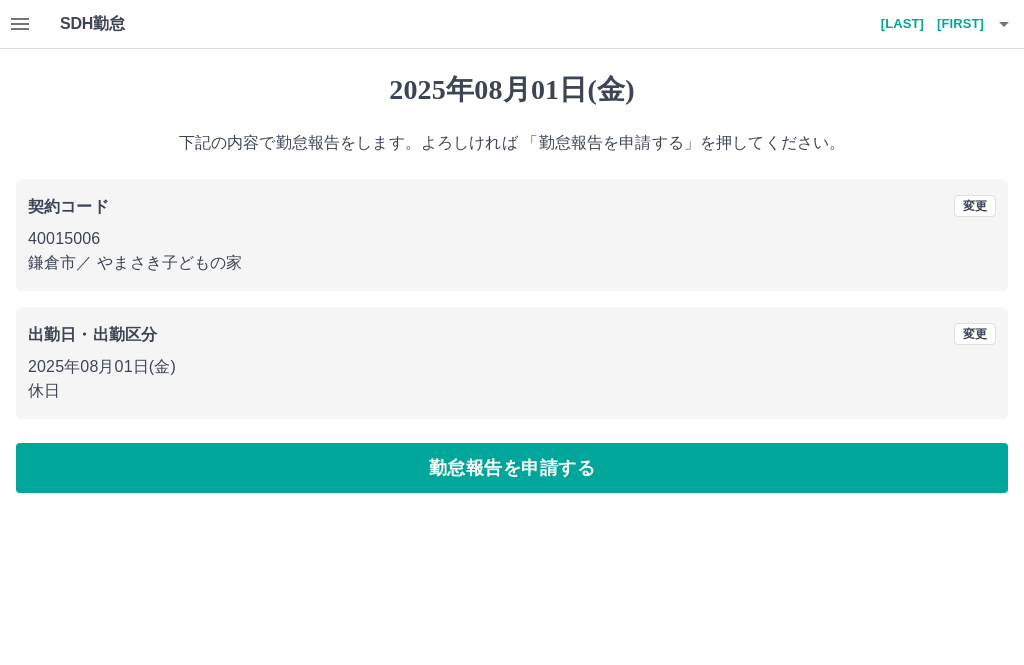 click on "勤怠報告を申請する" at bounding box center (512, 468) 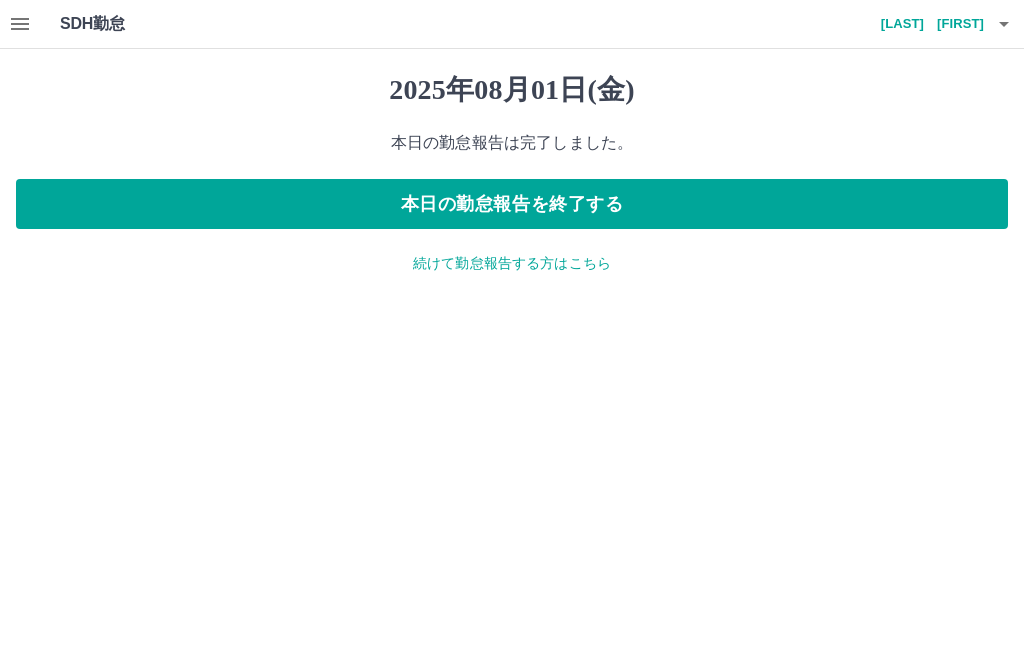 click on "続けて勤怠報告する方はこちら" at bounding box center (512, 263) 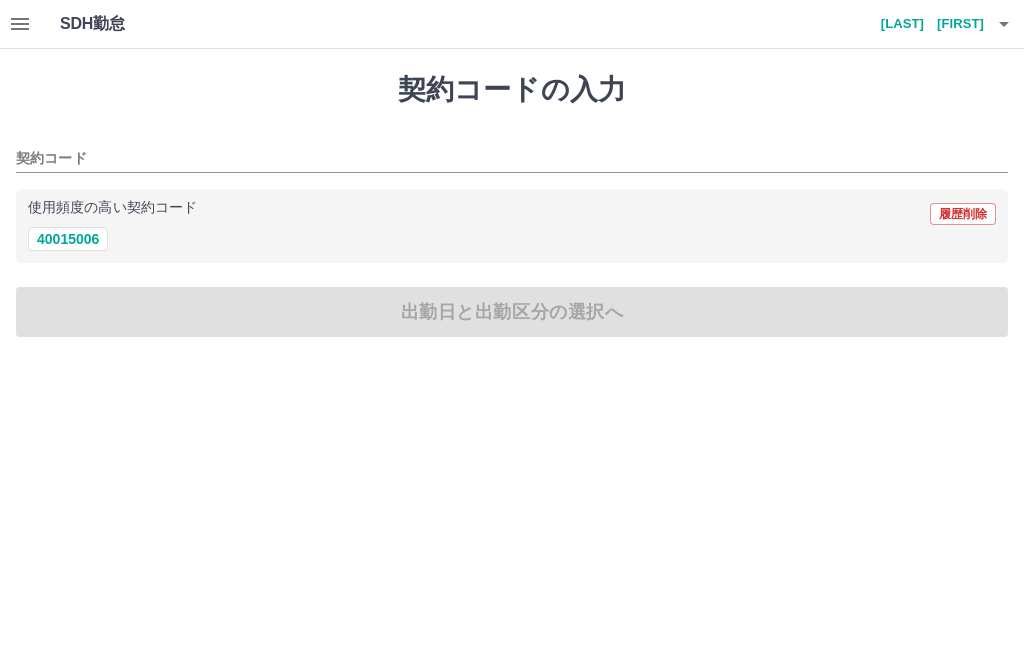 click on "40015006" at bounding box center (68, 239) 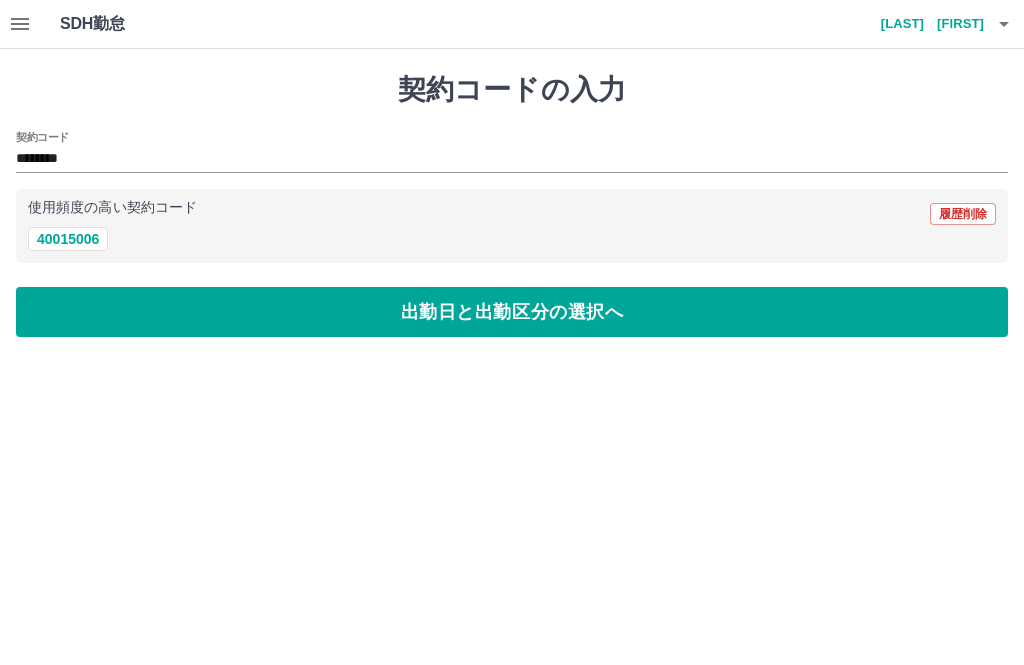 click on "出勤日と出勤区分の選択へ" at bounding box center [512, 312] 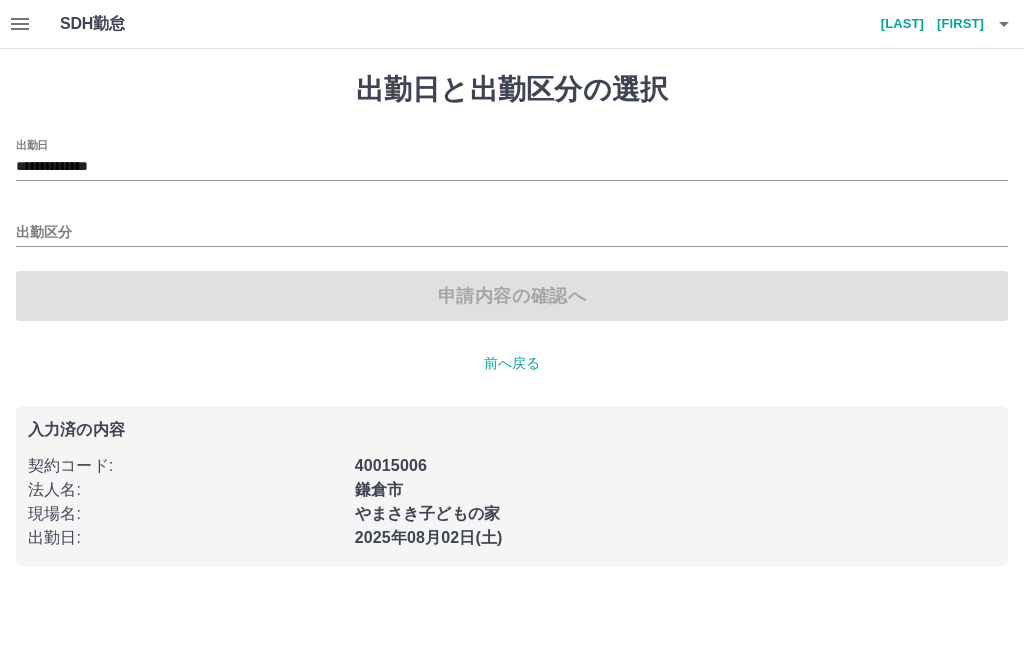 click on "出勤区分" at bounding box center [512, 233] 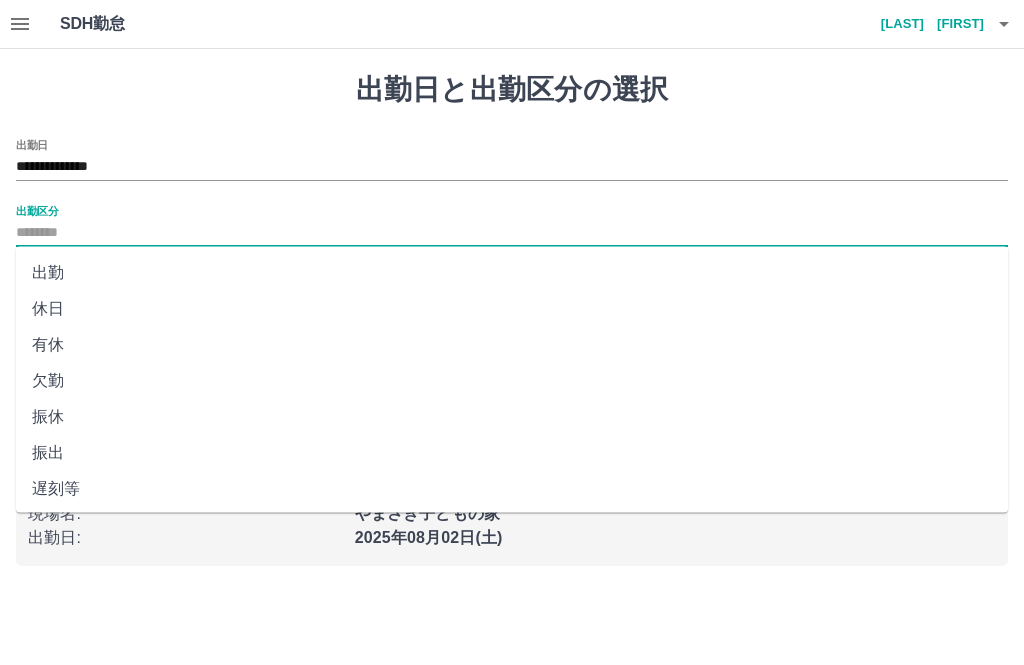 click on "出勤" at bounding box center [512, 273] 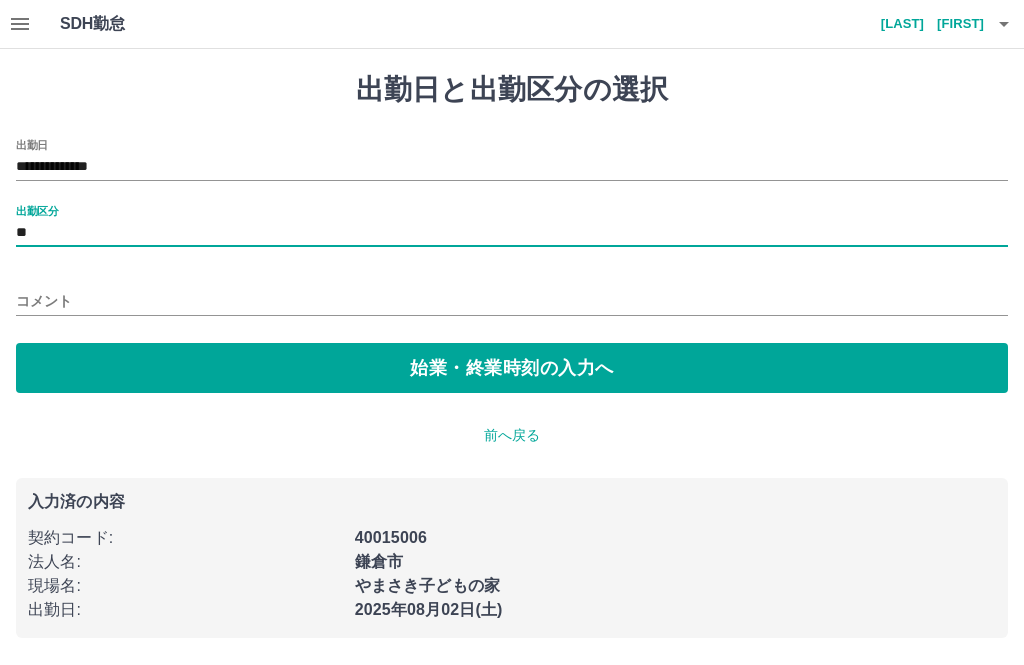 click on "始業・終業時刻の入力へ" at bounding box center (512, 368) 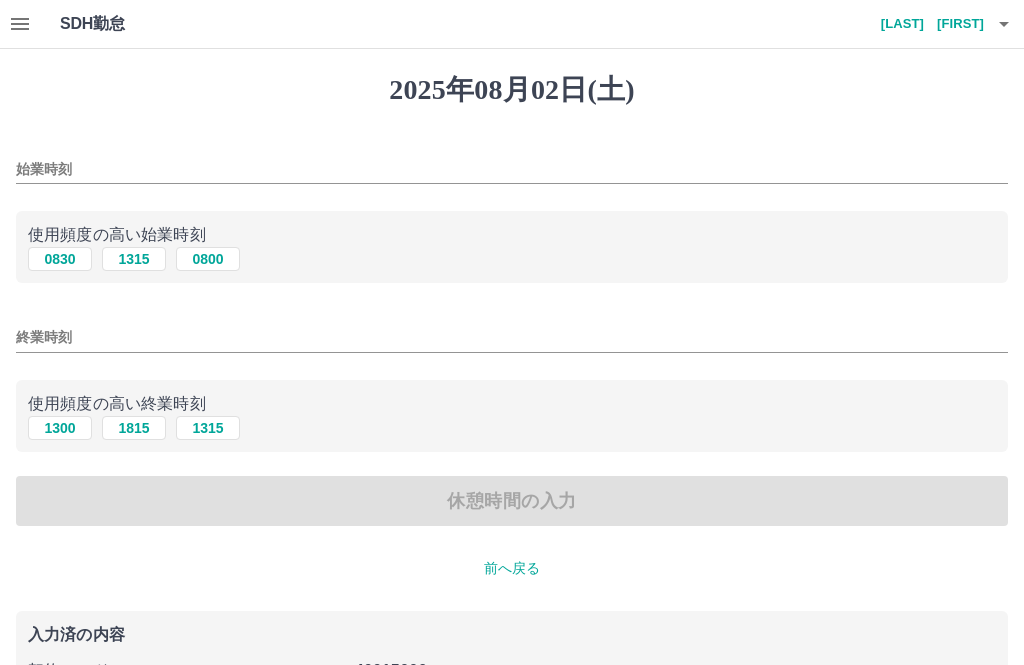 click on "始業時刻" at bounding box center (512, 163) 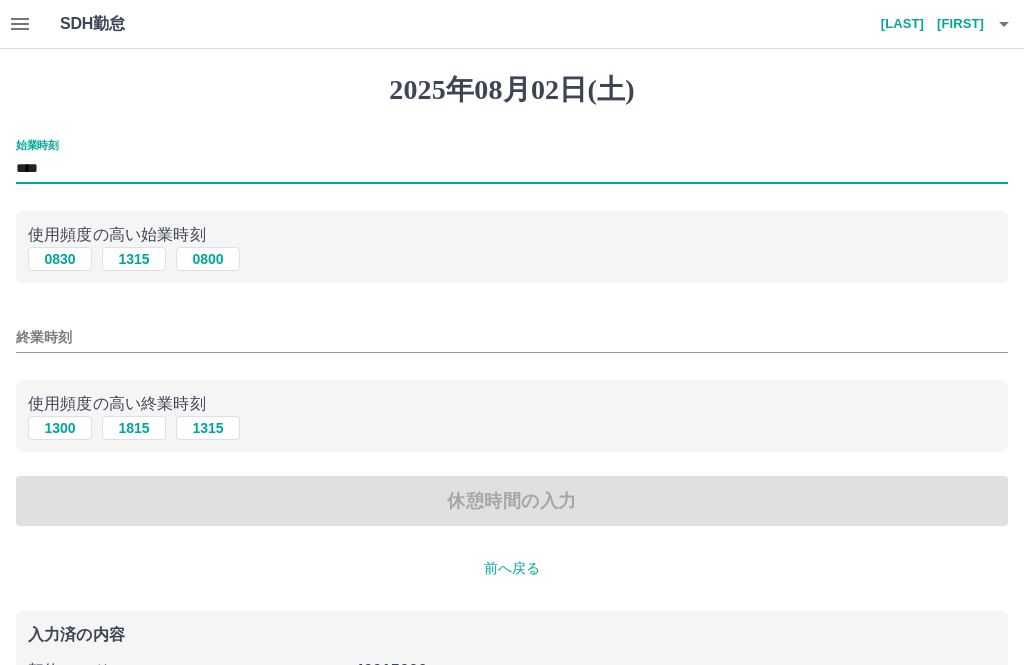 type on "****" 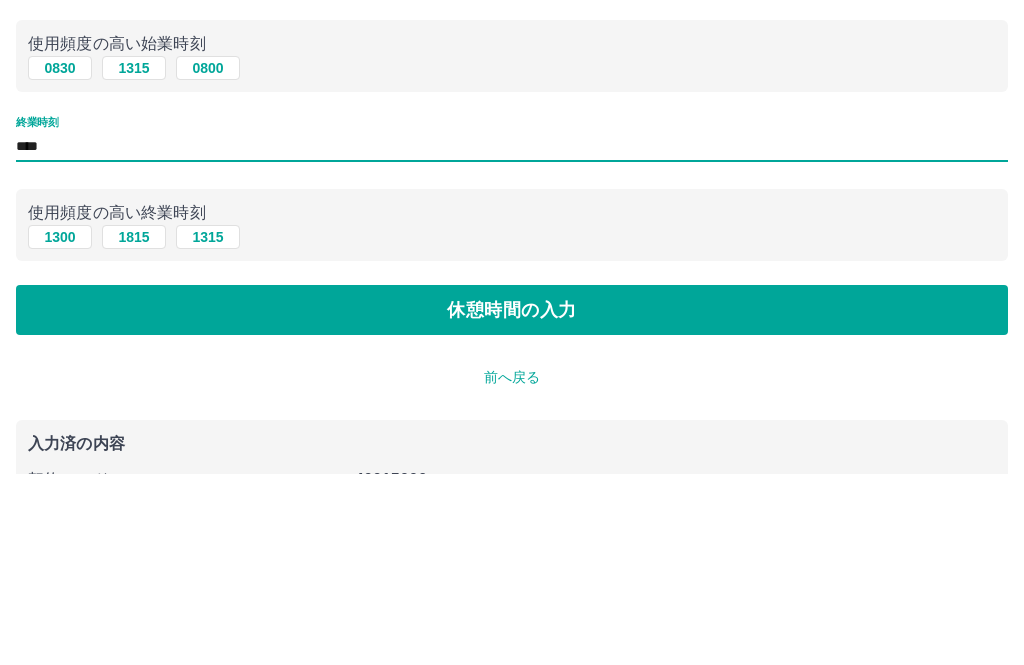 click on "****" at bounding box center (512, 337) 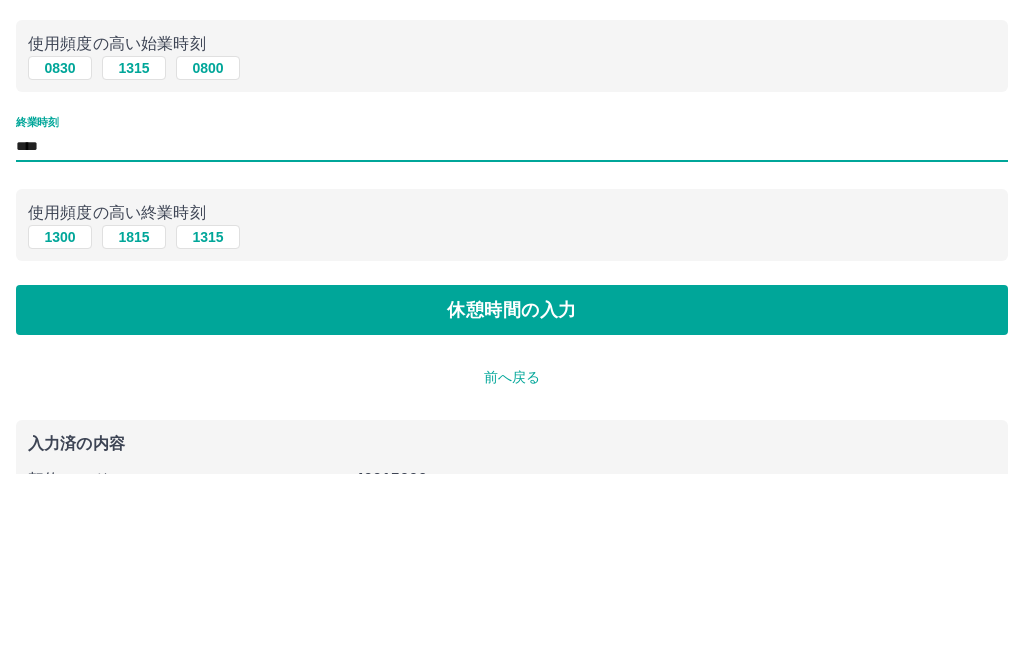 scroll, scrollTop: 156, scrollLeft: 0, axis: vertical 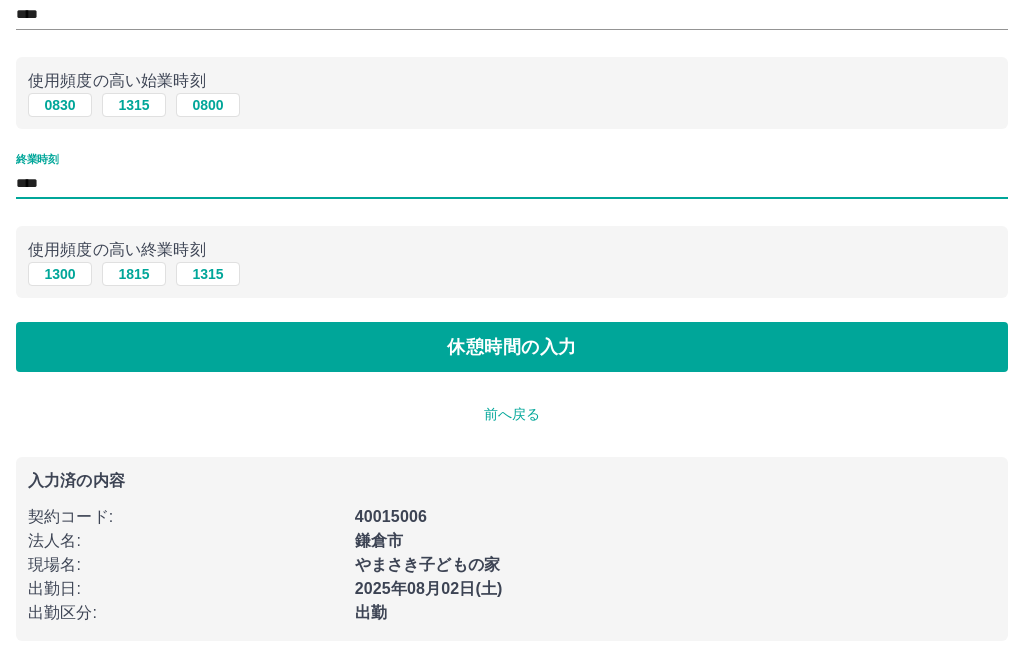 type on "****" 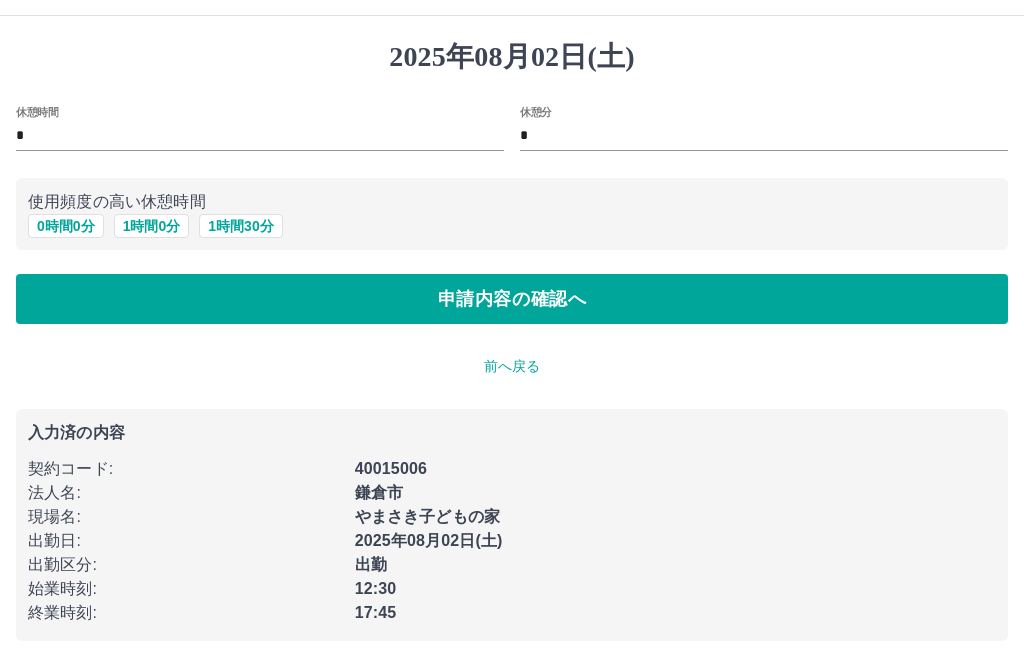 scroll, scrollTop: 0, scrollLeft: 0, axis: both 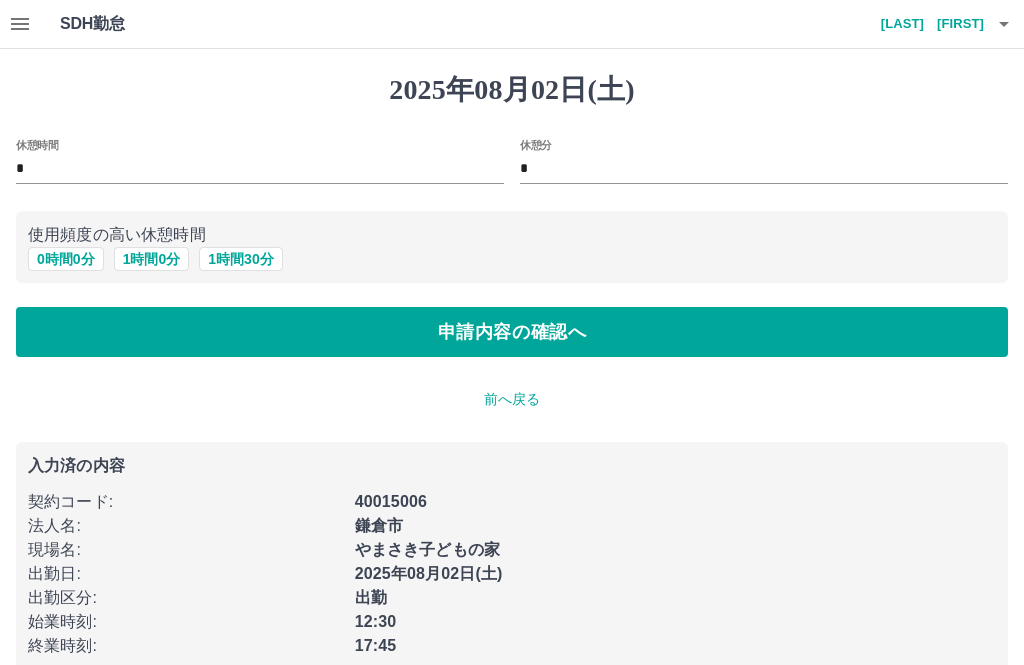 click on "申請内容の確認へ" at bounding box center (512, 332) 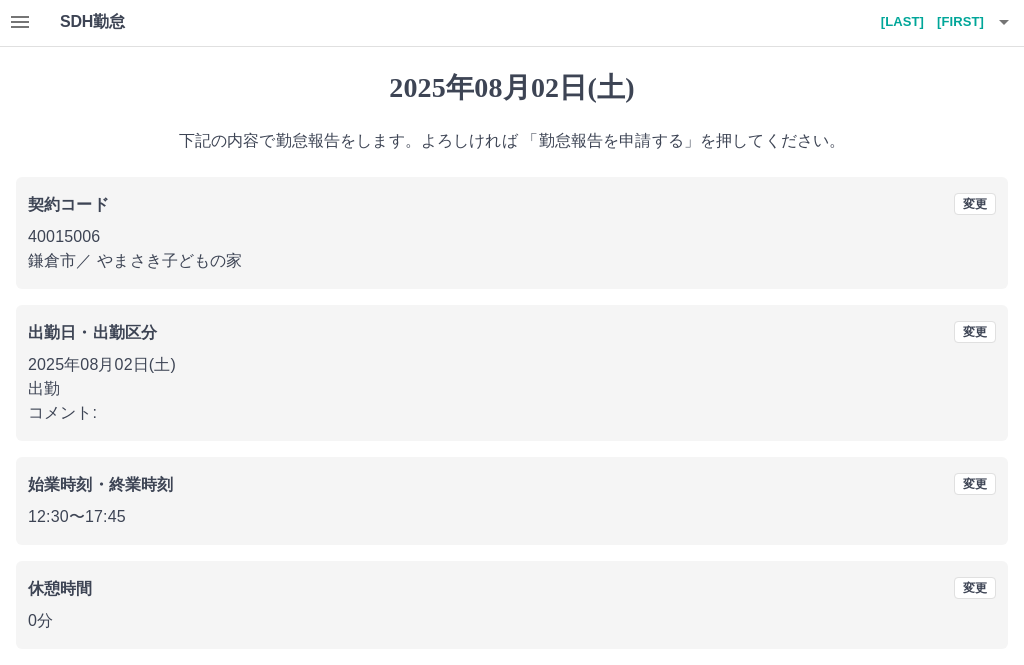 scroll, scrollTop: 19, scrollLeft: 0, axis: vertical 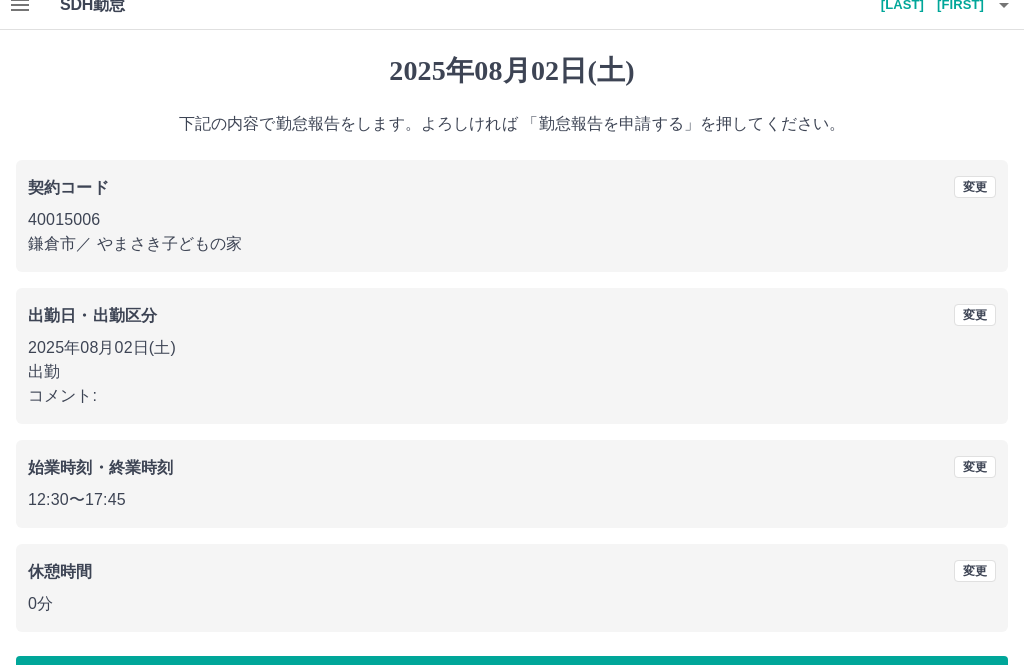 click on "勤怠報告を申請する" at bounding box center [512, 681] 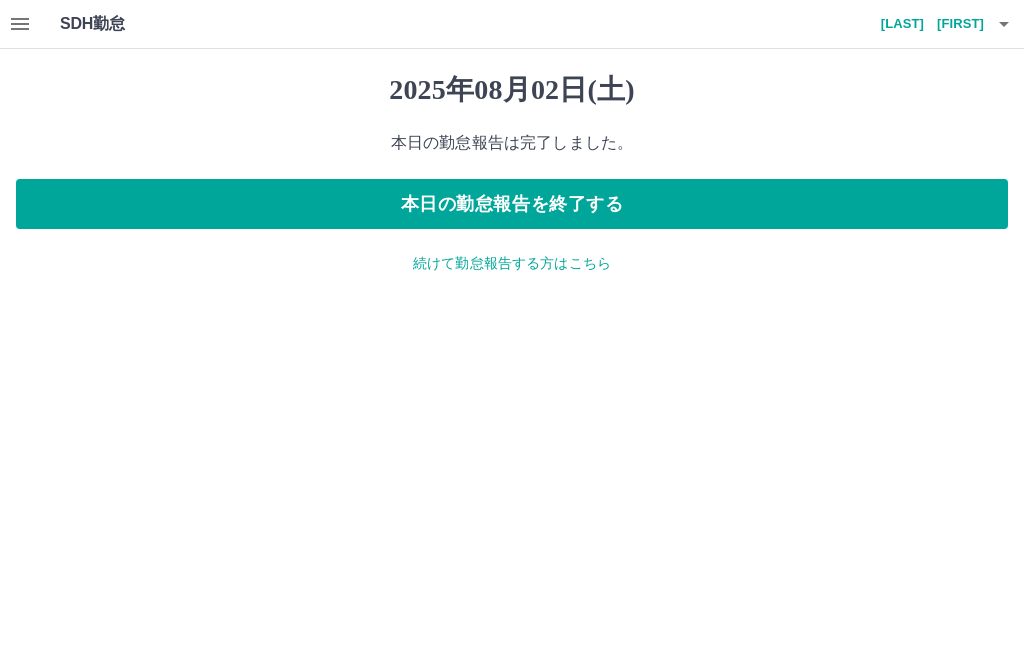 scroll, scrollTop: 0, scrollLeft: 0, axis: both 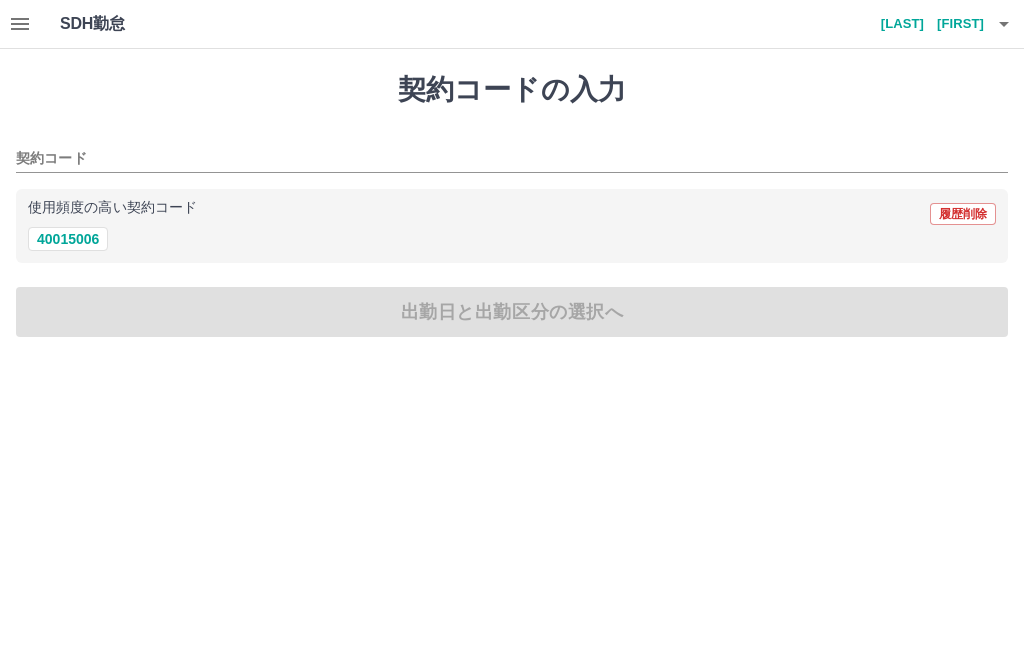 click on "40015006" at bounding box center [68, 239] 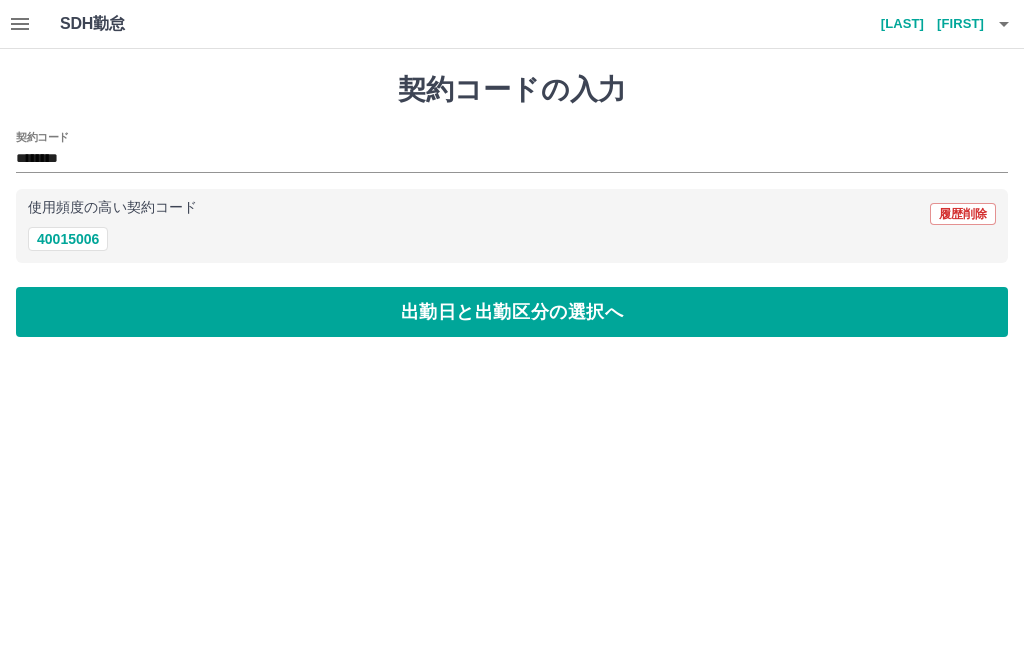 click on "出勤日と出勤区分の選択へ" at bounding box center [512, 312] 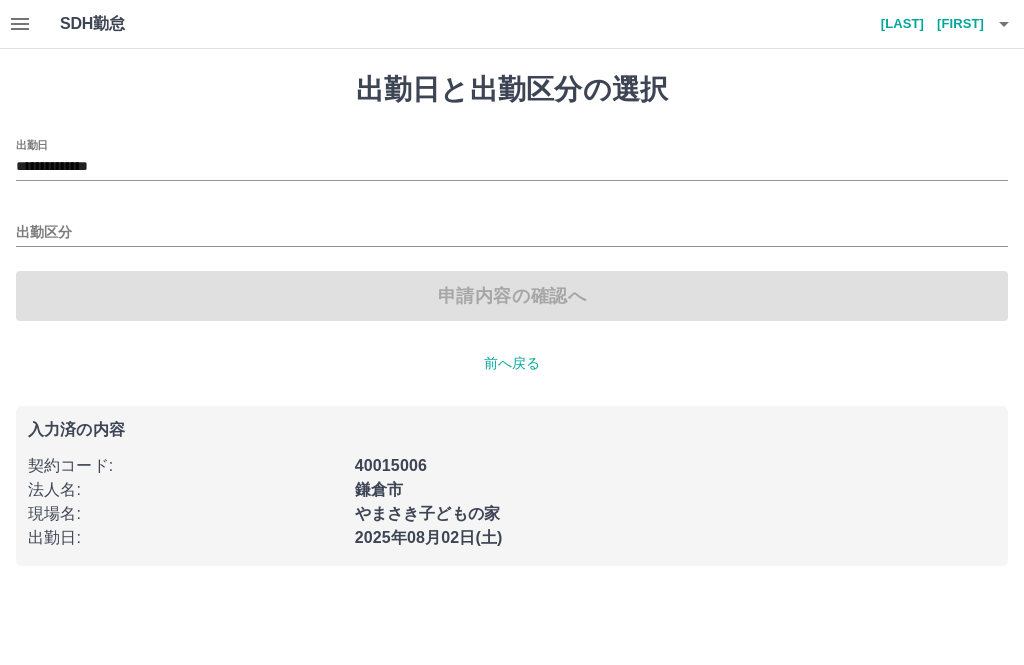 click on "**********" at bounding box center (512, 167) 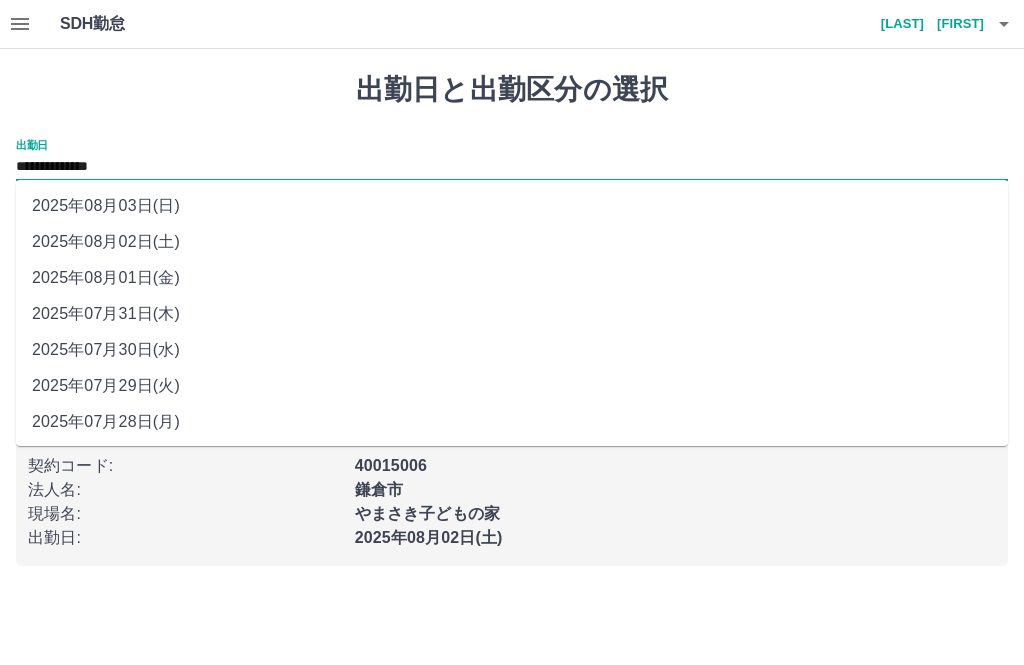 click on "2025年08月03日(日)" at bounding box center [512, 206] 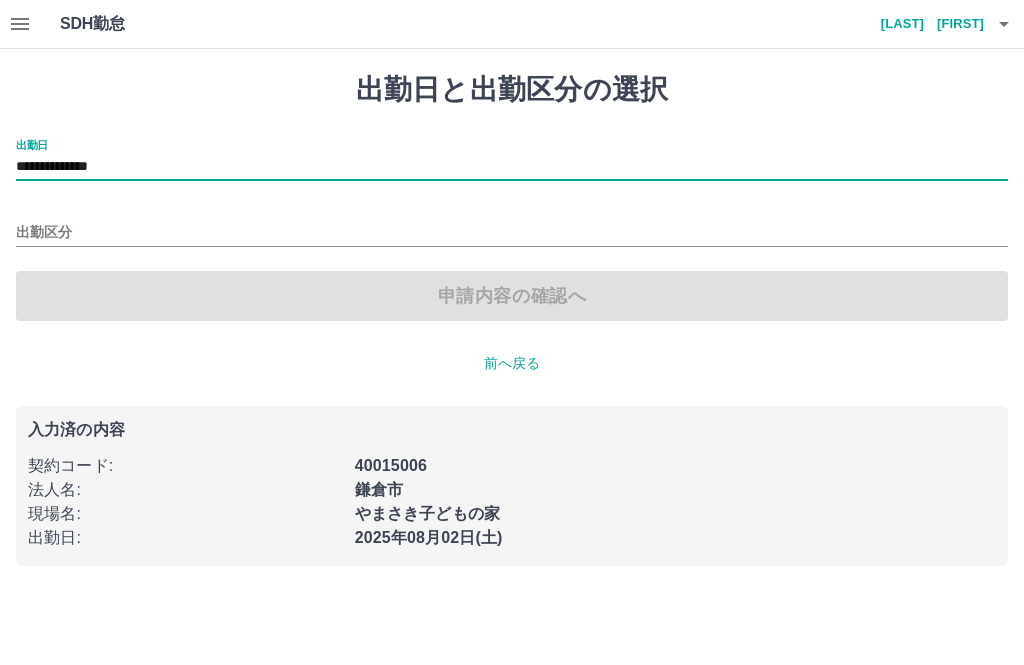 click on "出勤区分" at bounding box center (512, 233) 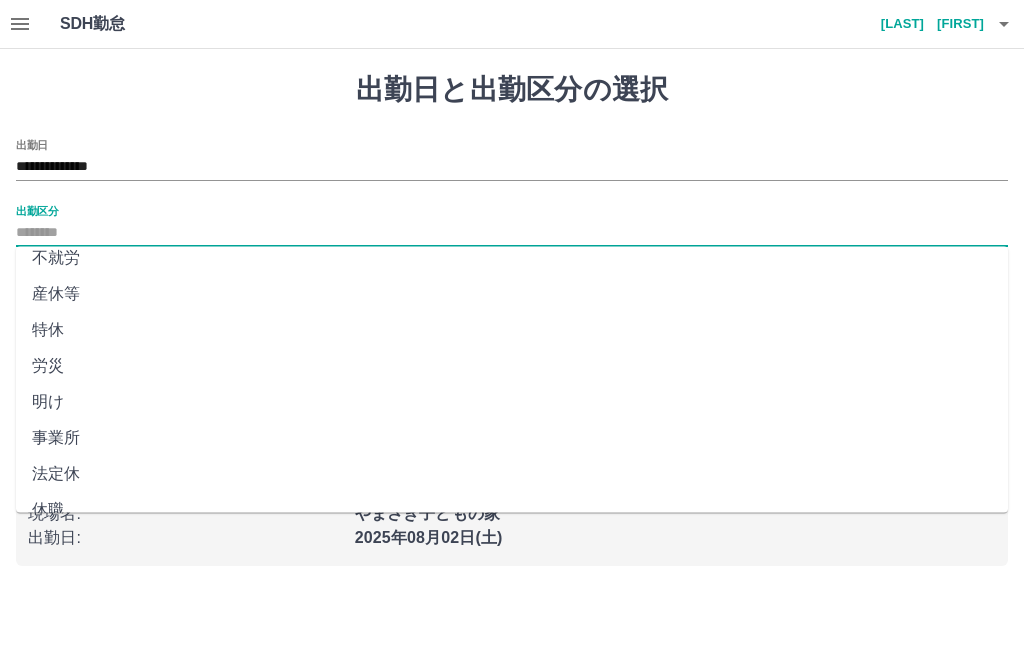 scroll, scrollTop: 372, scrollLeft: 0, axis: vertical 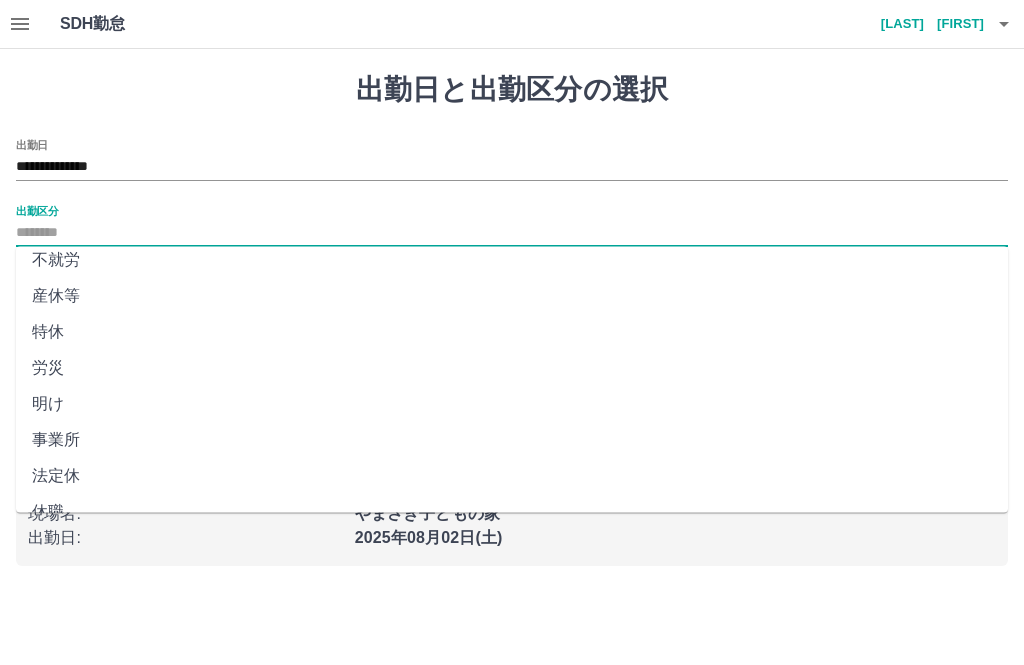 click on "法定休" at bounding box center (512, 477) 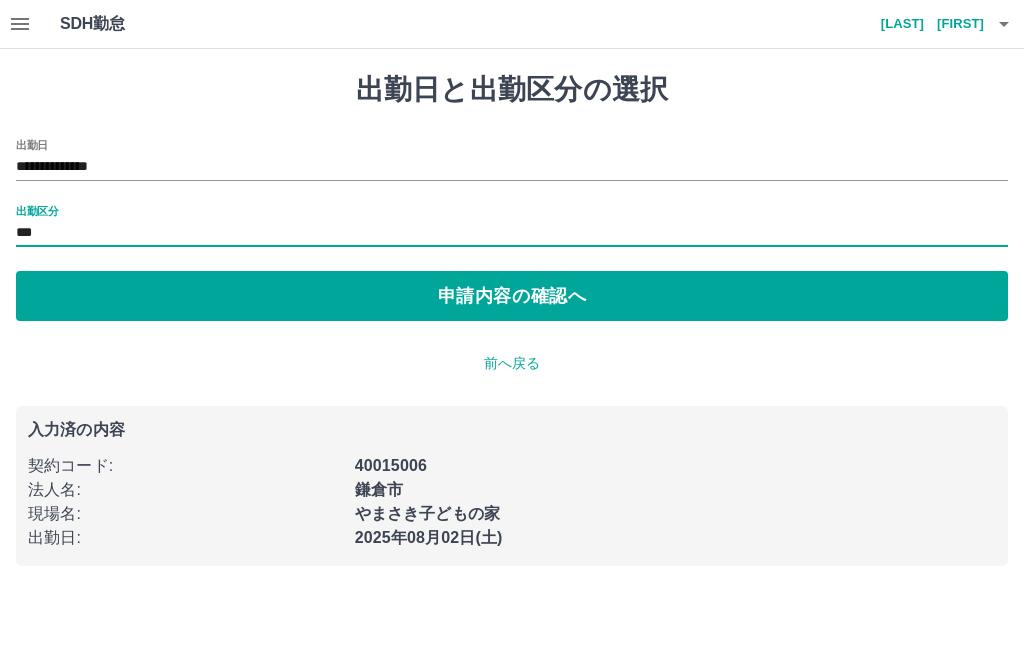 click on "申請内容の確認へ" at bounding box center [512, 296] 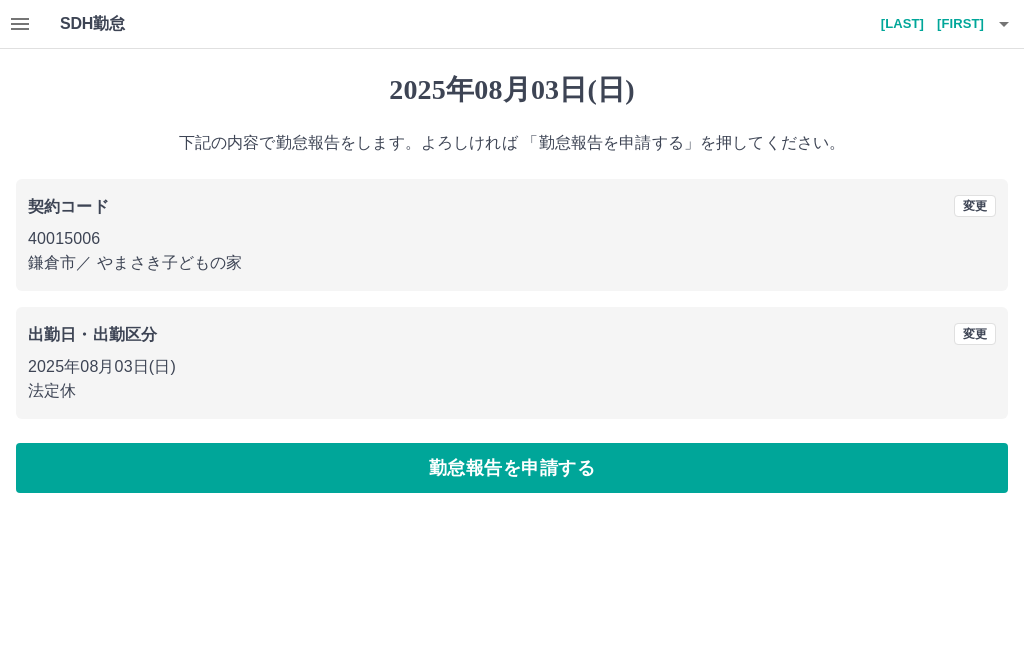 click on "勤怠報告を申請する" at bounding box center (512, 468) 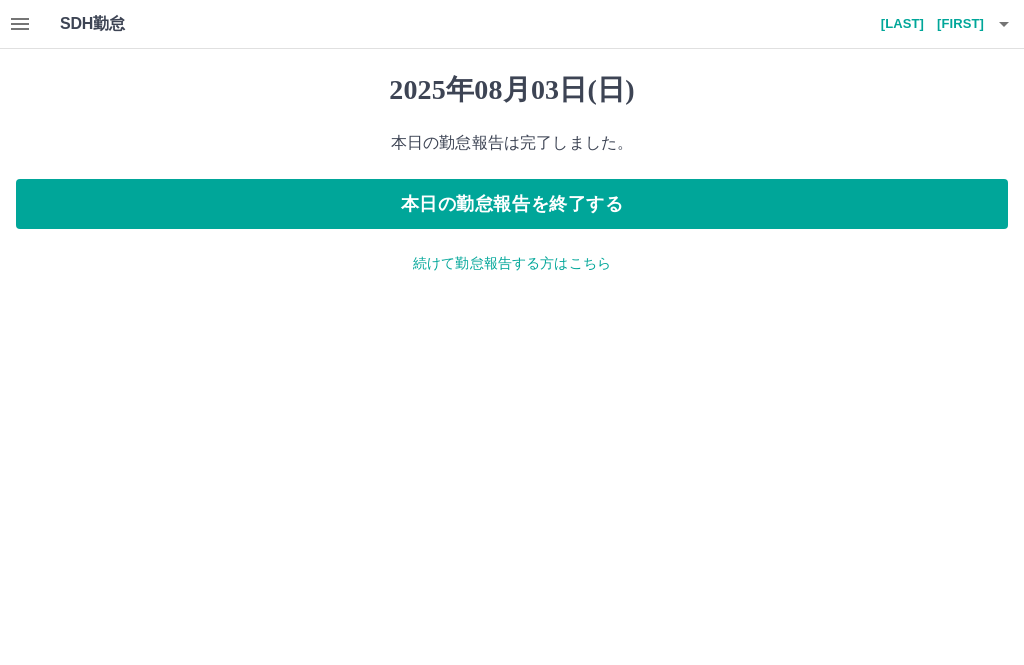 click on "本日の勤怠報告を終了する" at bounding box center [512, 204] 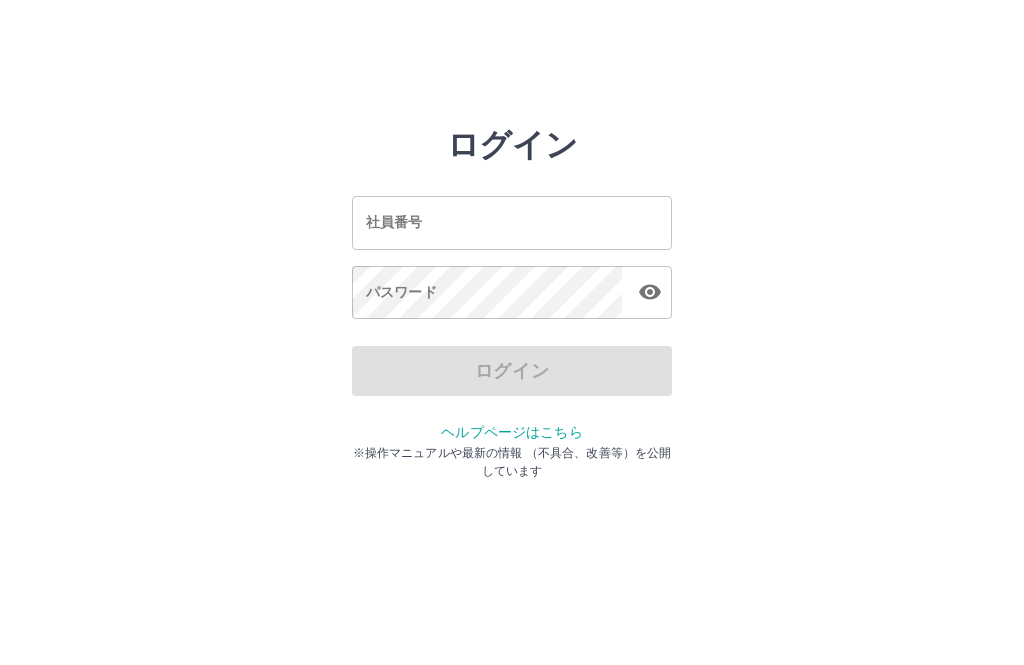 scroll, scrollTop: 0, scrollLeft: 0, axis: both 